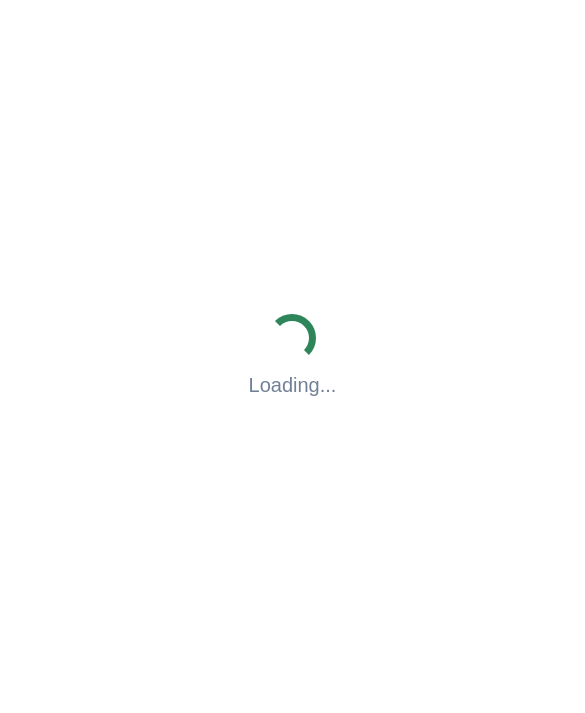scroll, scrollTop: 0, scrollLeft: 0, axis: both 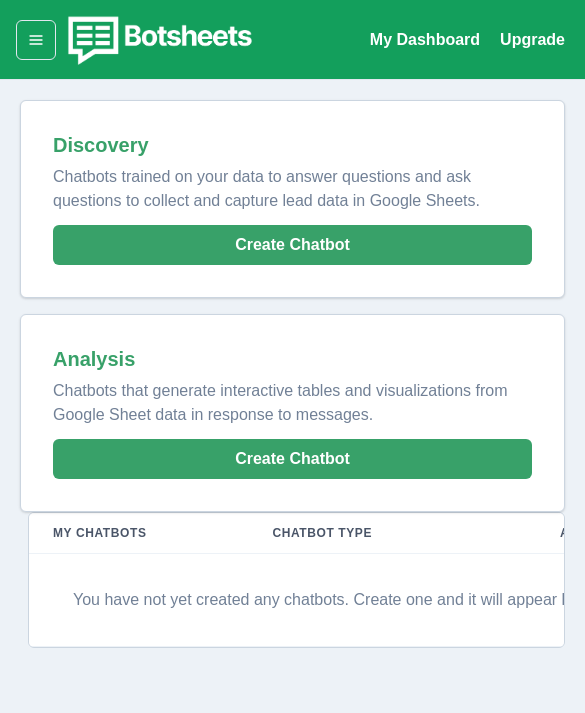 click on "Create Chatbot" at bounding box center (292, 459) 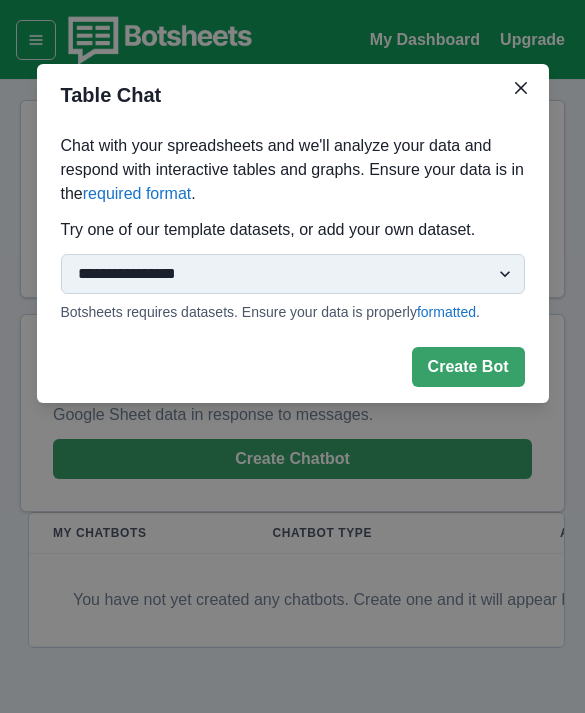 click on "**********" at bounding box center [293, 274] 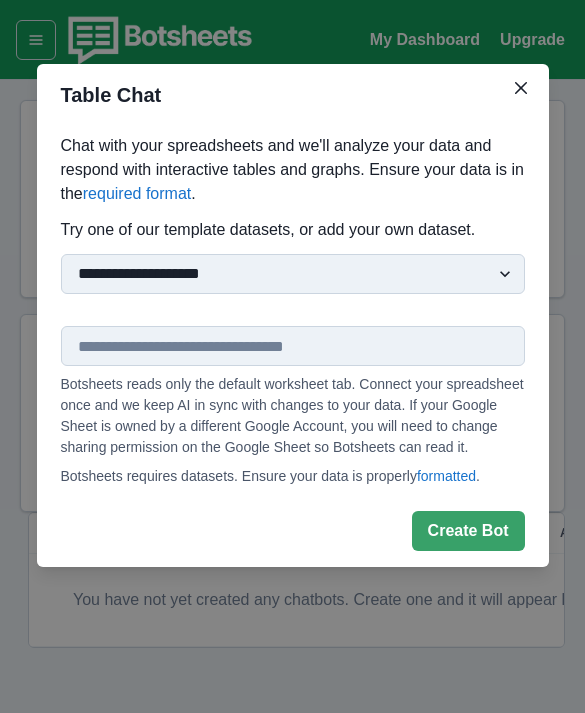 click at bounding box center (293, 346) 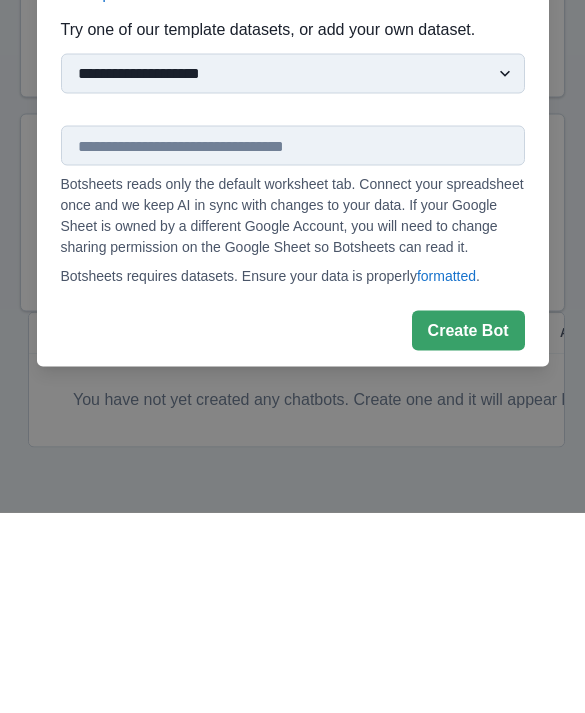 scroll, scrollTop: 64, scrollLeft: 0, axis: vertical 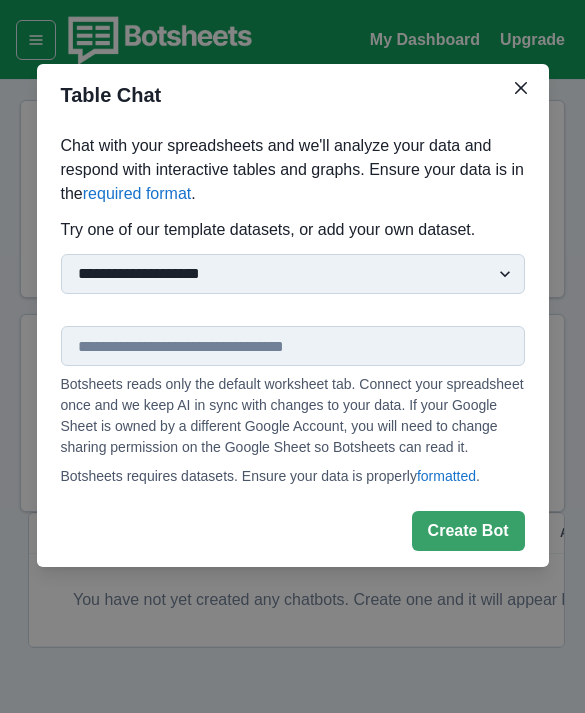 click at bounding box center (521, 88) 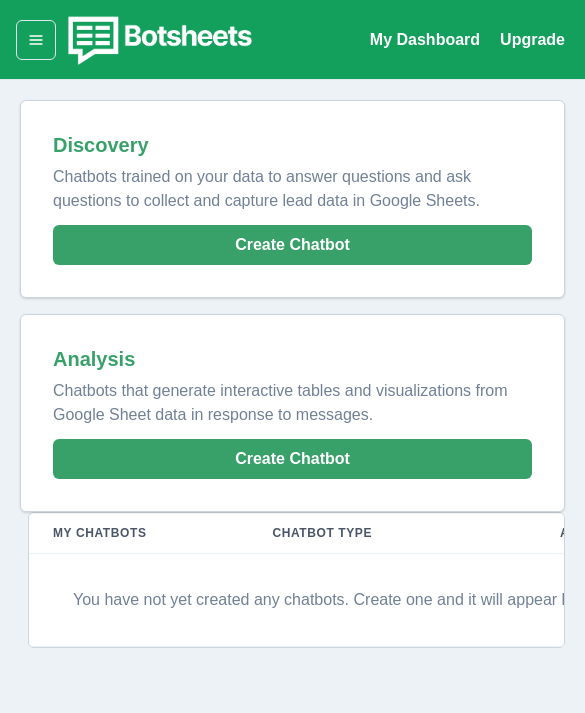 click on "My Dashboard" at bounding box center [425, 39] 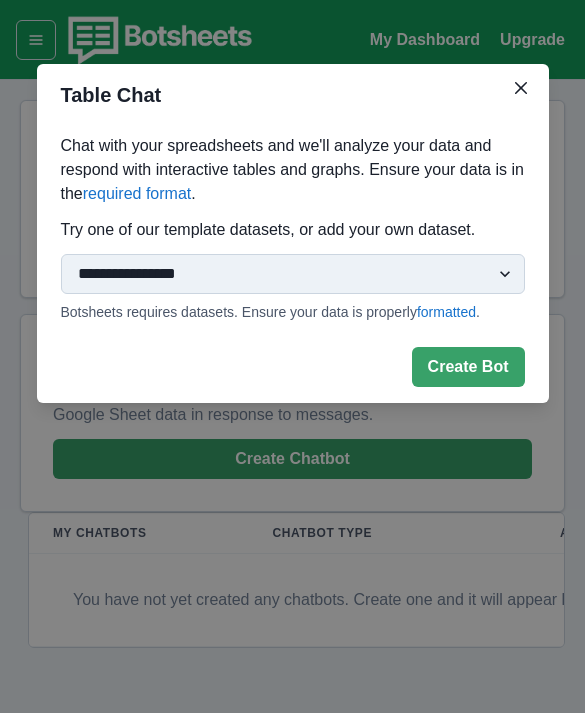click on "Create Bot" at bounding box center [468, 367] 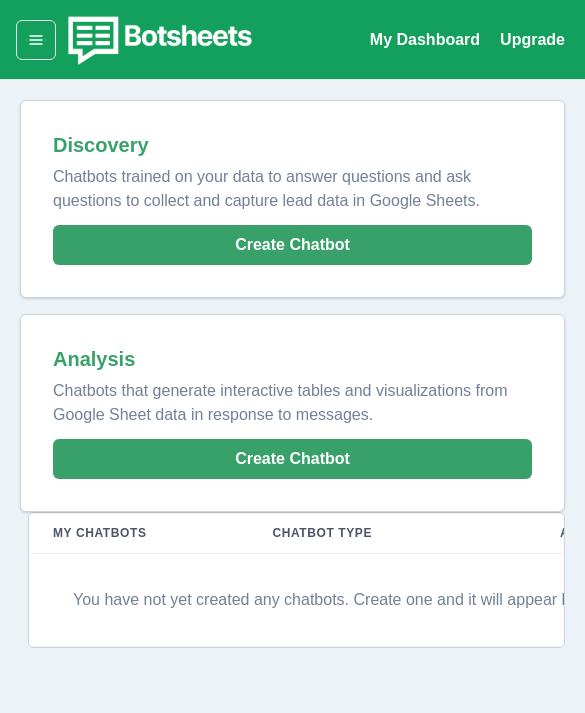 click 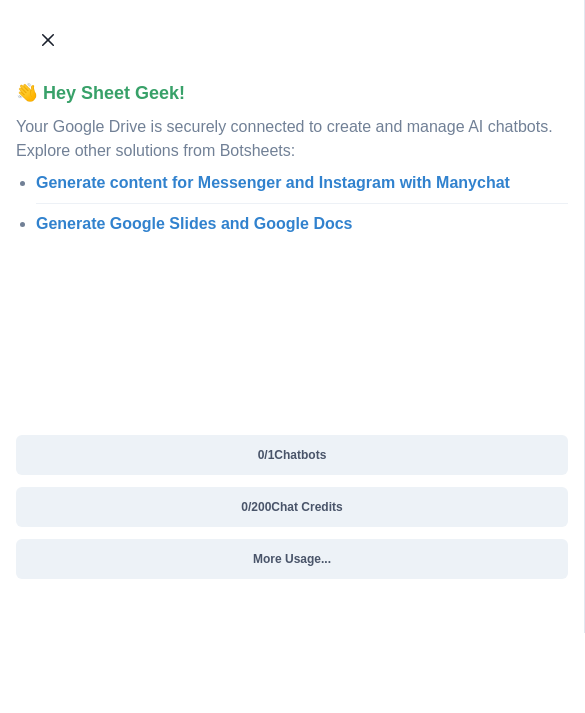 click at bounding box center [48, 40] 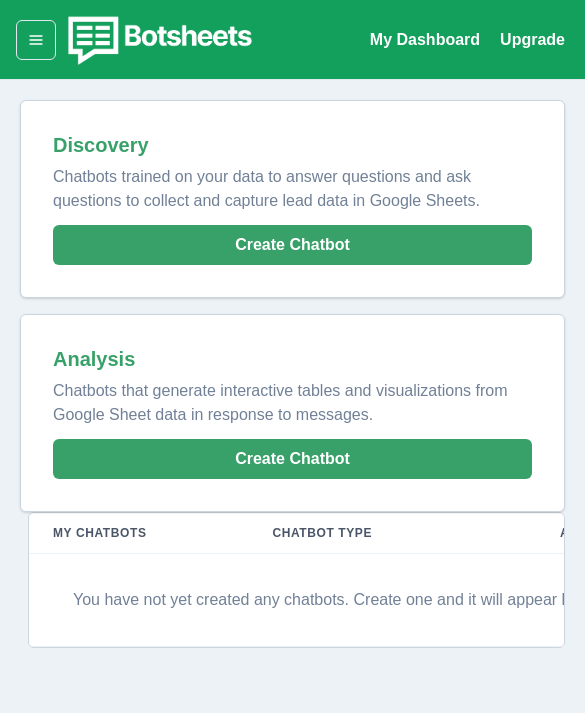 click on "Create Chatbot" at bounding box center (292, 459) 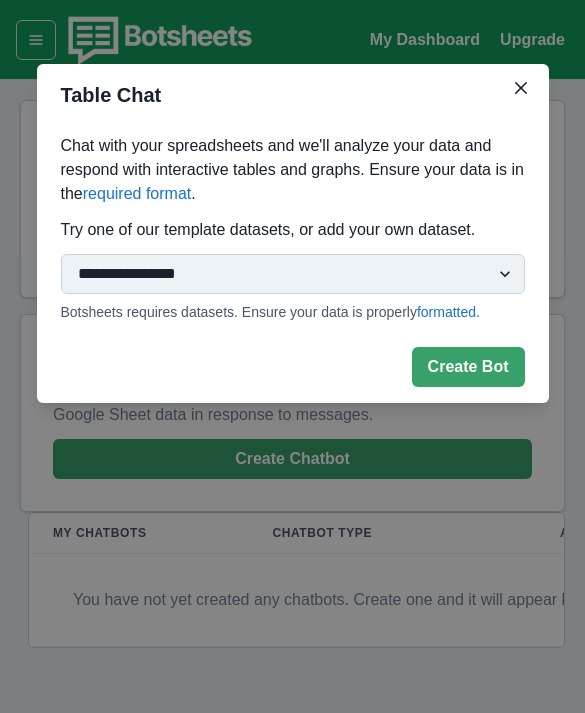click on "**********" at bounding box center [293, 274] 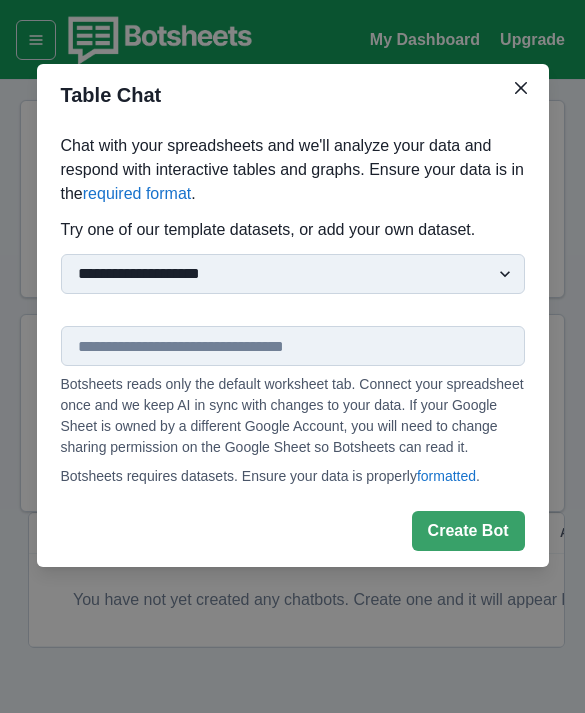 click at bounding box center (293, 346) 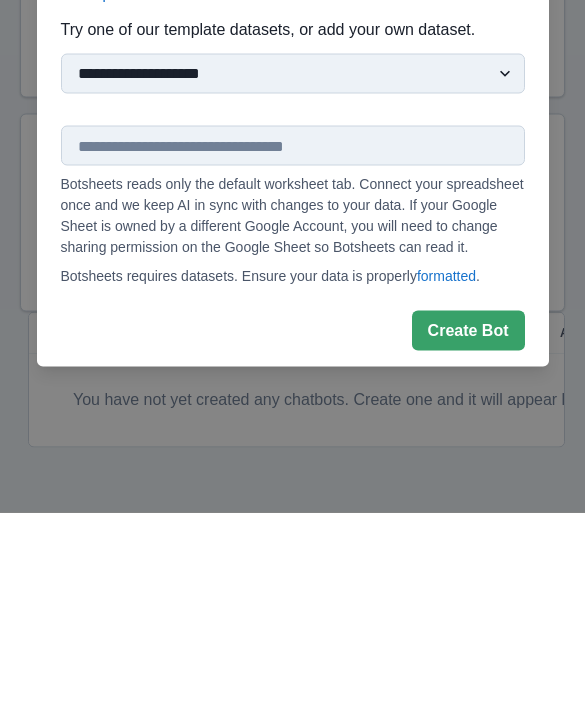 paste on "**********" 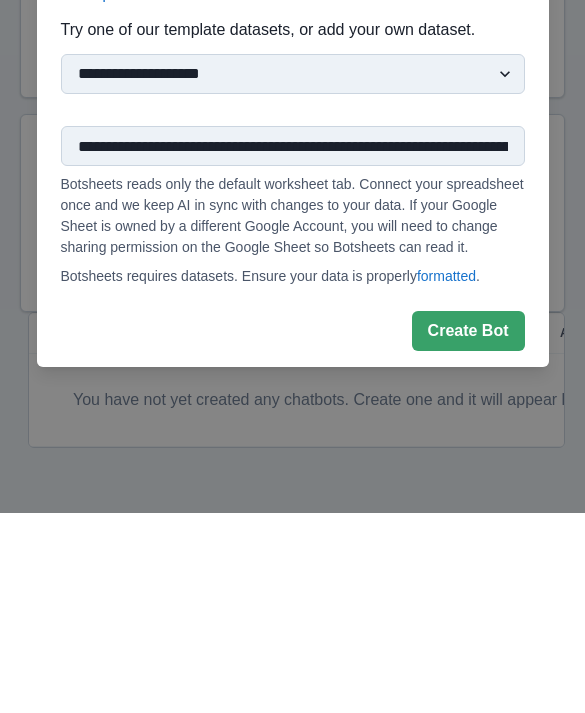 scroll, scrollTop: 64, scrollLeft: 0, axis: vertical 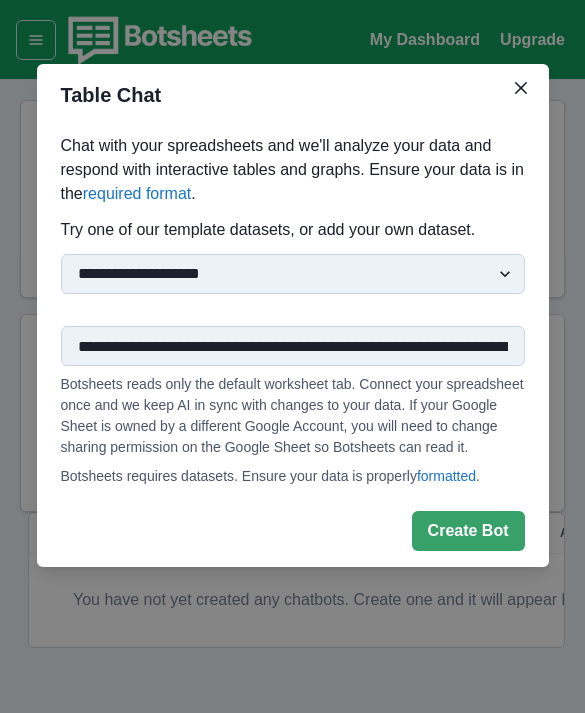 type on "**********" 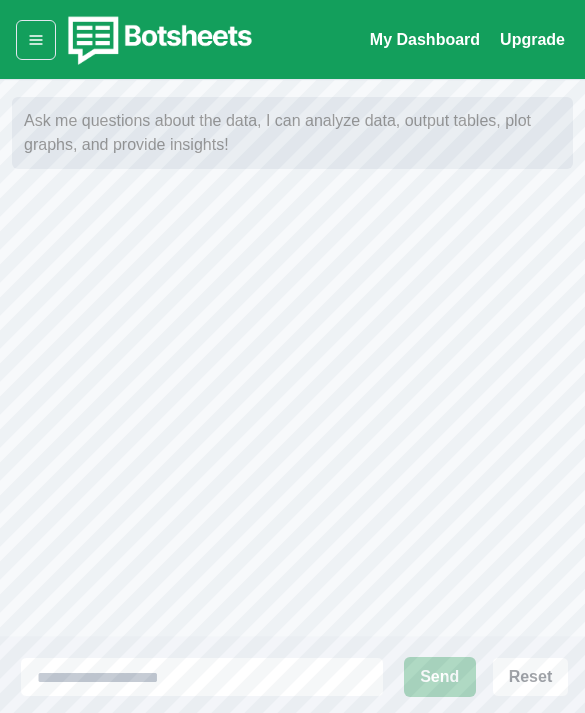 scroll, scrollTop: 0, scrollLeft: 0, axis: both 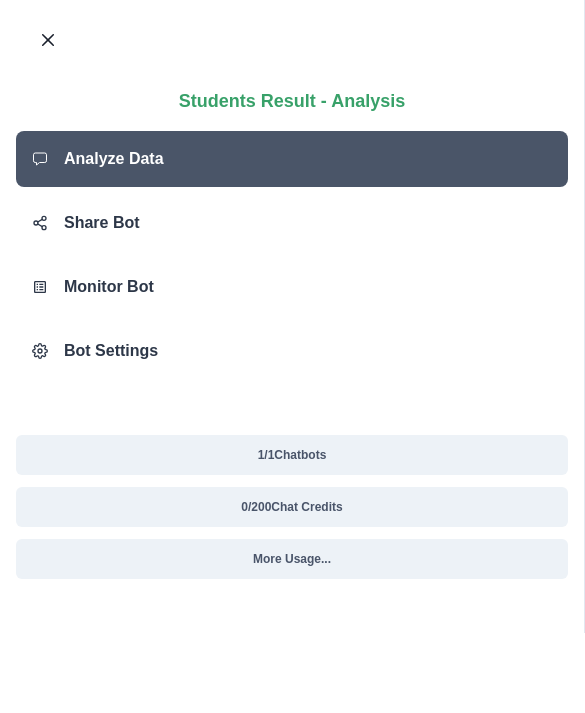 click 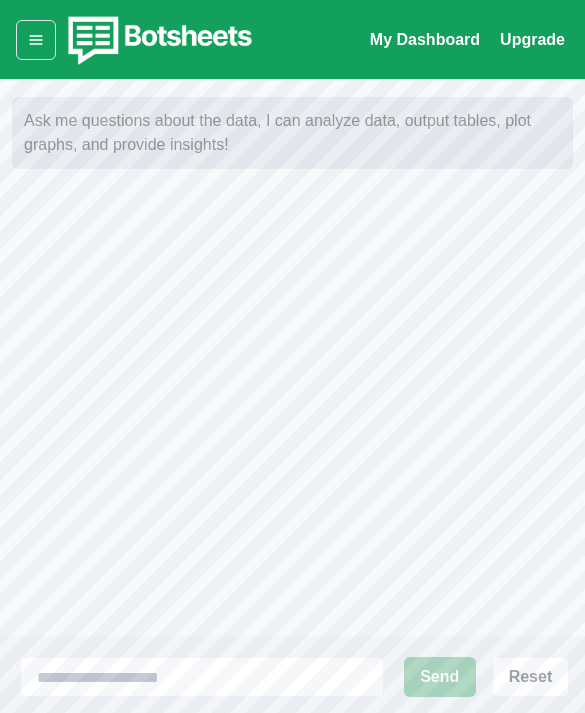 click on "My Dashboard" at bounding box center [425, 39] 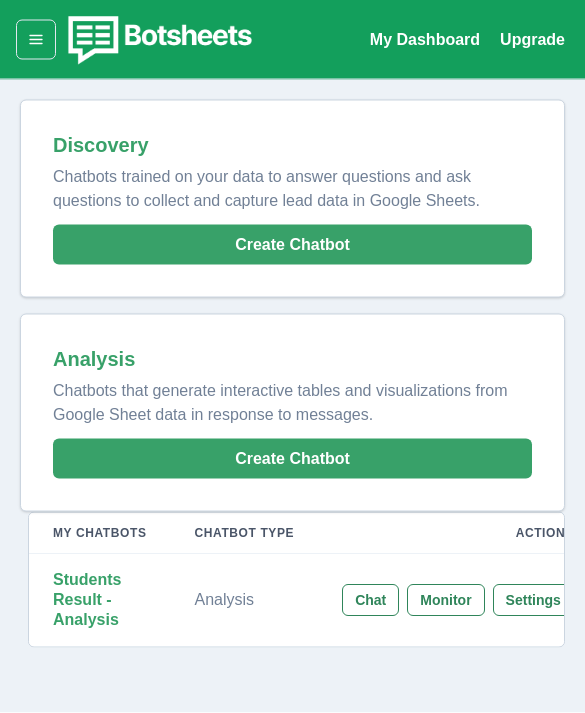 scroll, scrollTop: 64, scrollLeft: 0, axis: vertical 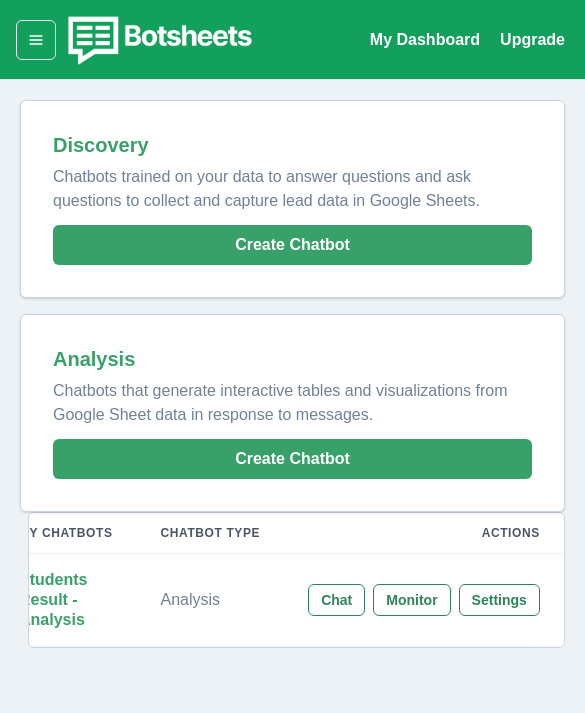 click on "Settings" at bounding box center (499, 600) 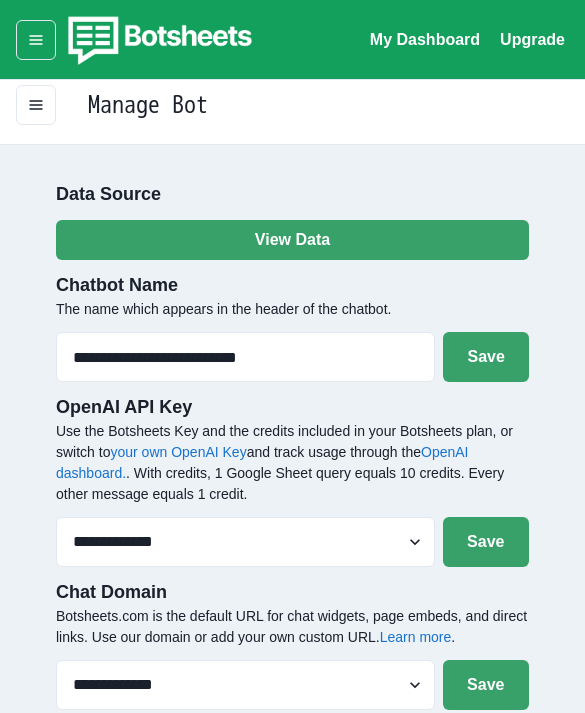 scroll, scrollTop: 0, scrollLeft: 0, axis: both 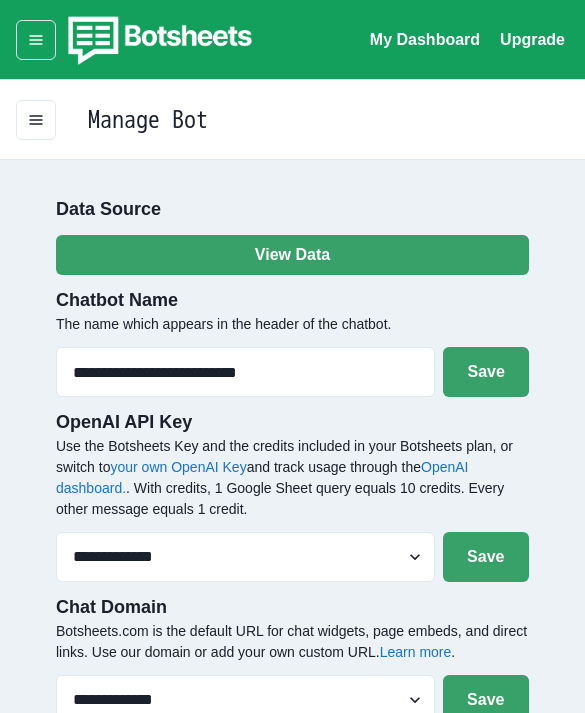 click 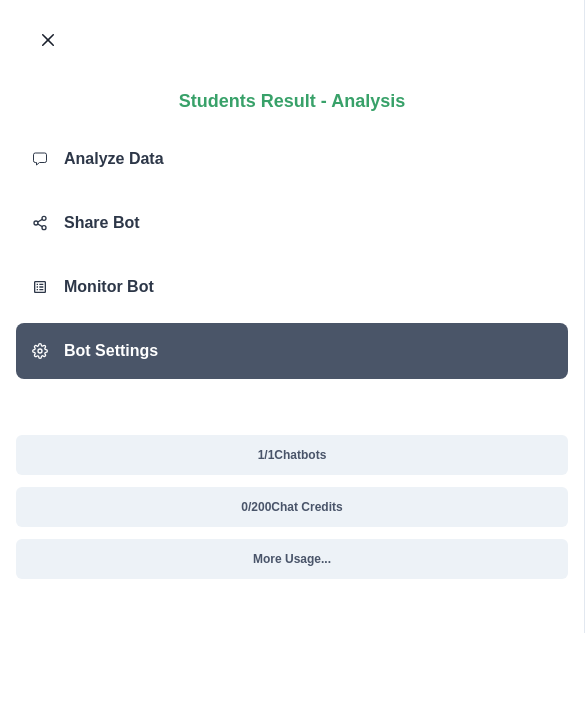 click on "Monitor Bot" at bounding box center [292, 287] 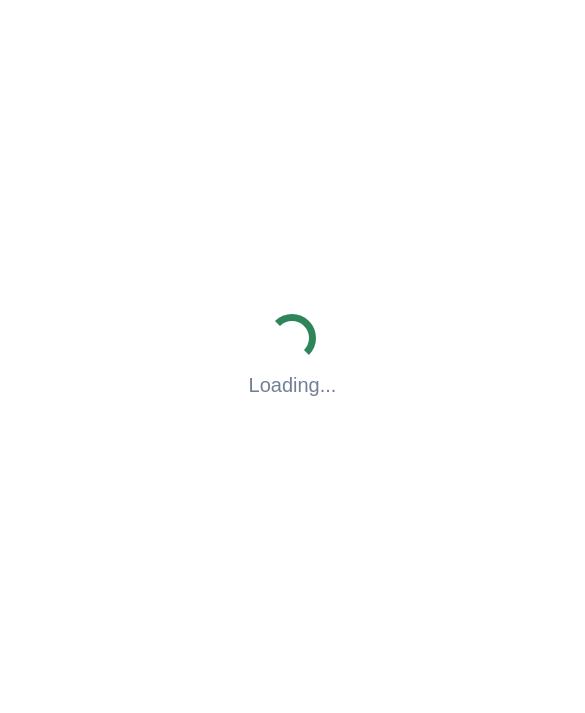 scroll, scrollTop: 0, scrollLeft: 0, axis: both 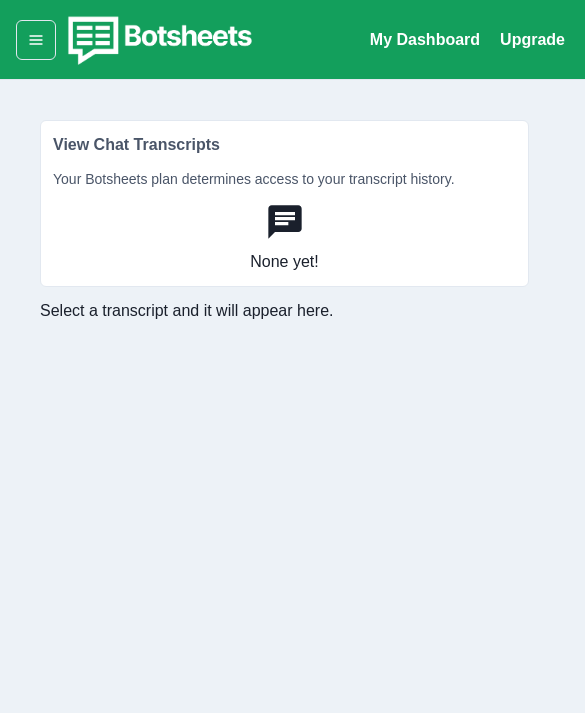 click on "None yet!" at bounding box center (284, 238) 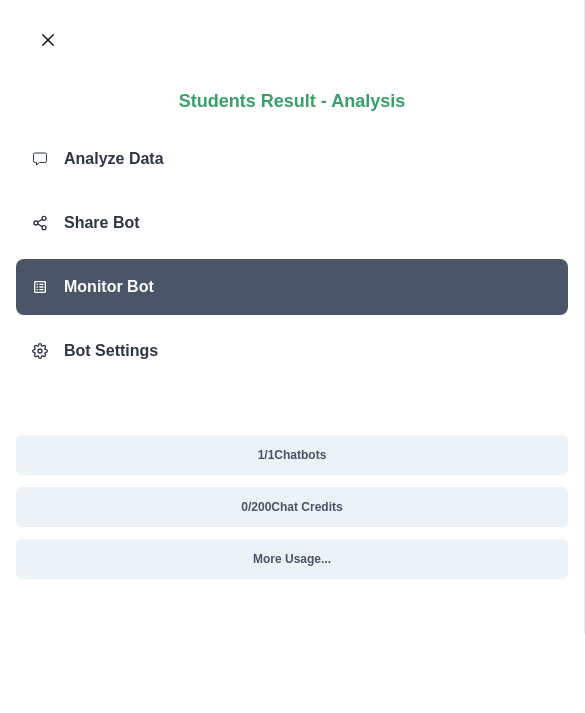 click on "Share Bot" at bounding box center [292, 223] 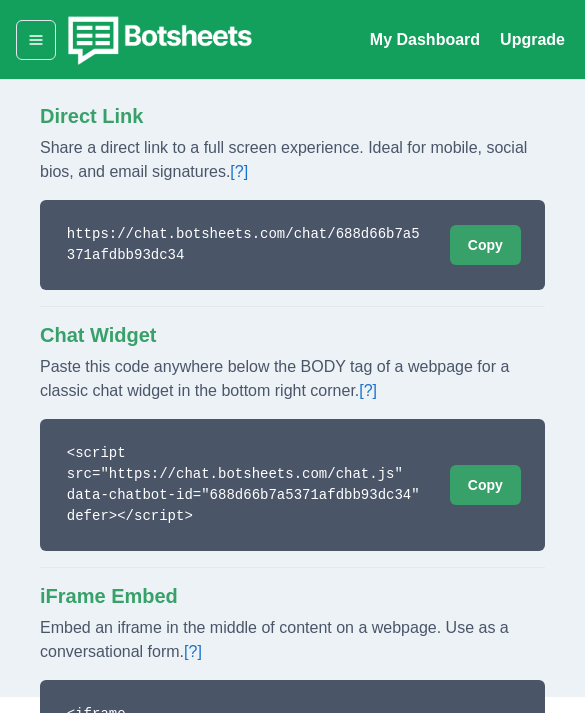 scroll, scrollTop: 0, scrollLeft: 0, axis: both 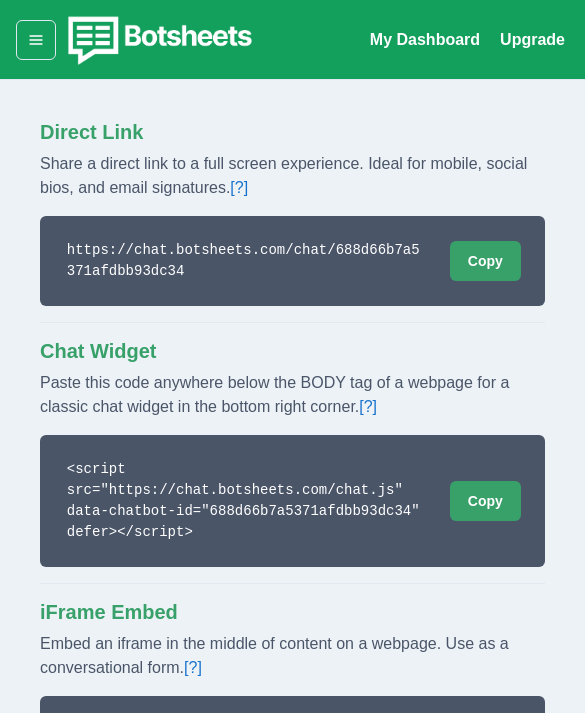 click 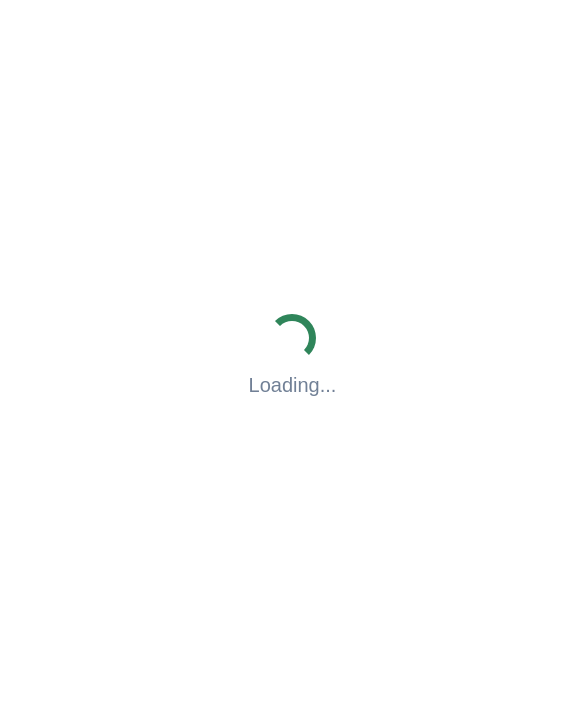 scroll, scrollTop: 0, scrollLeft: 0, axis: both 